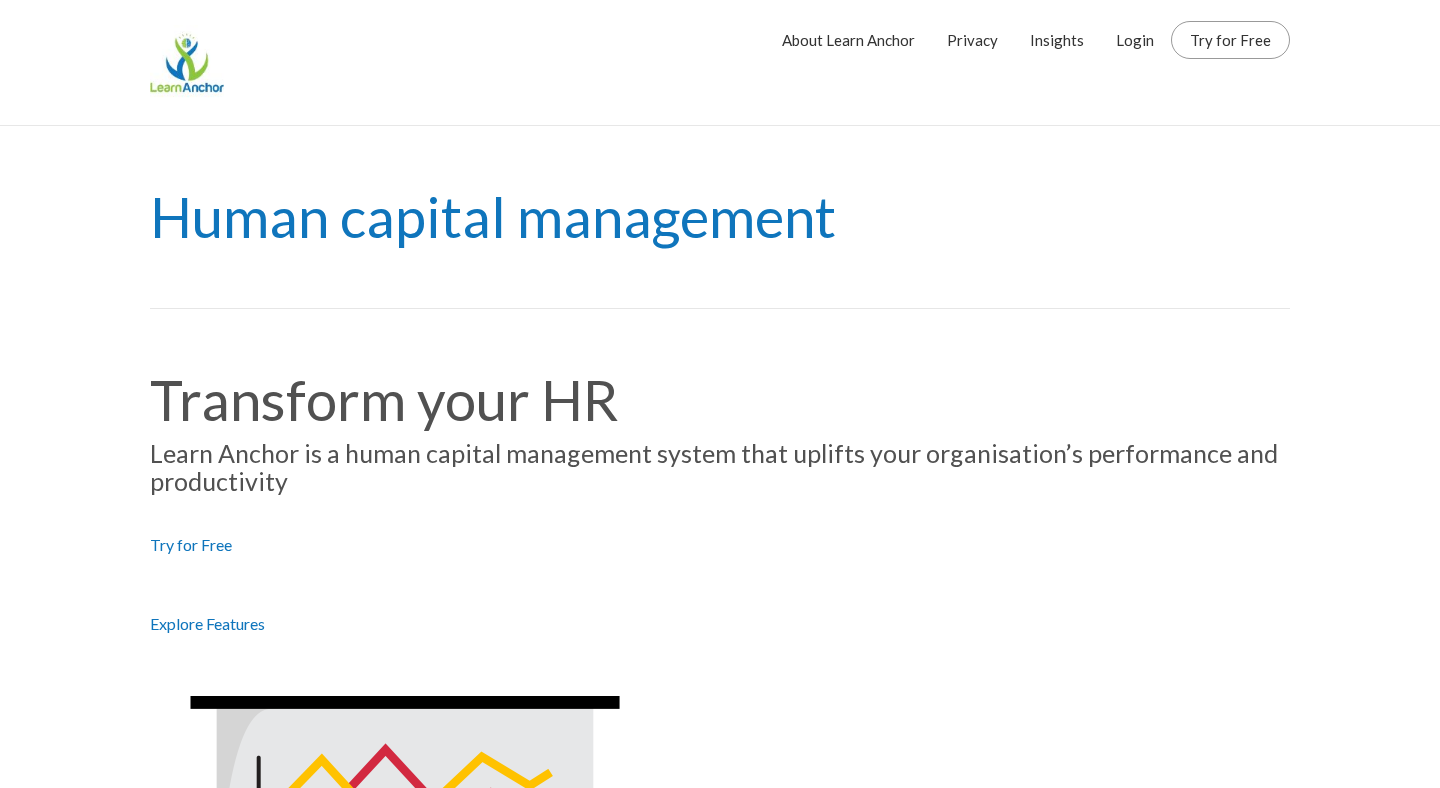 scroll, scrollTop: 0, scrollLeft: 0, axis: both 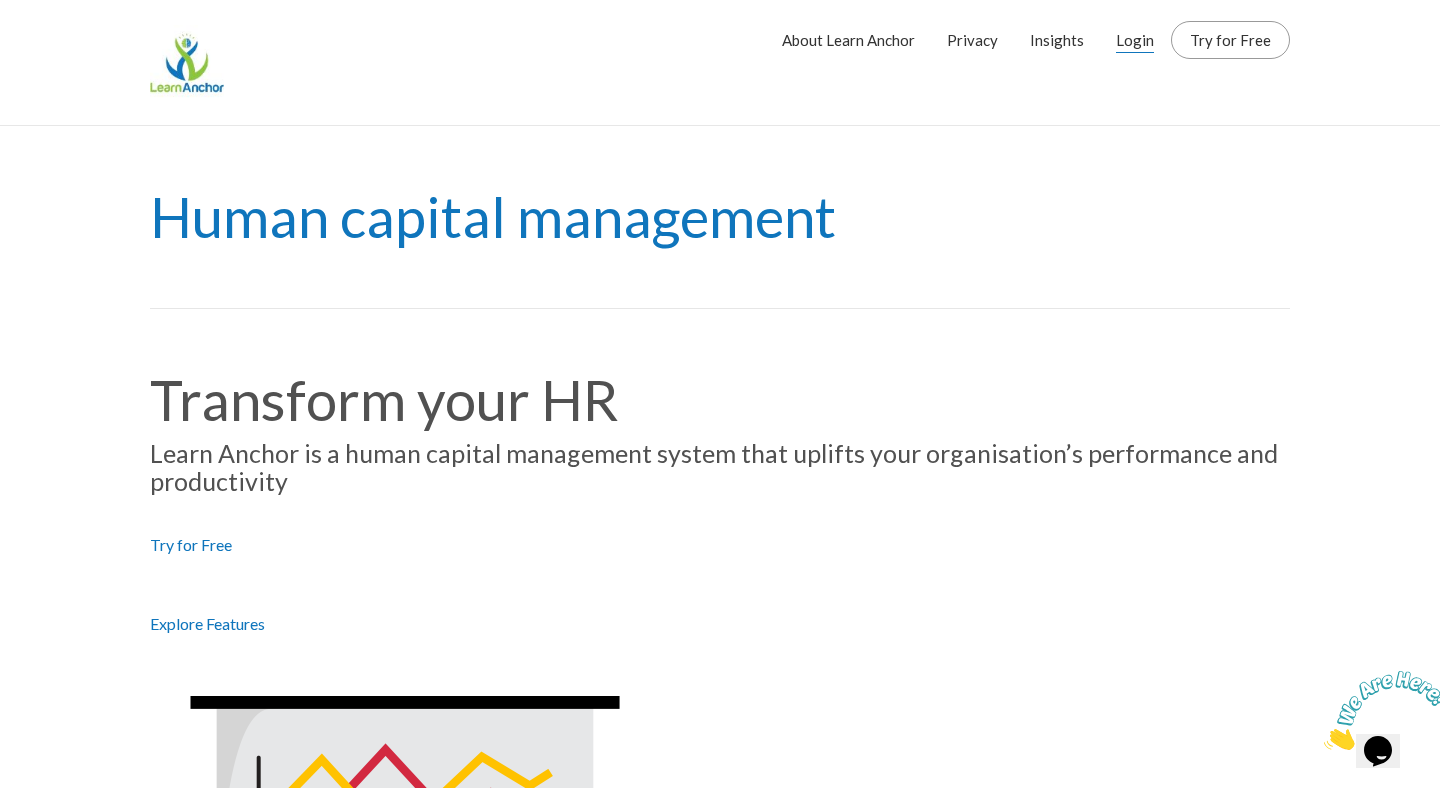 click on "Login" at bounding box center (1135, 40) 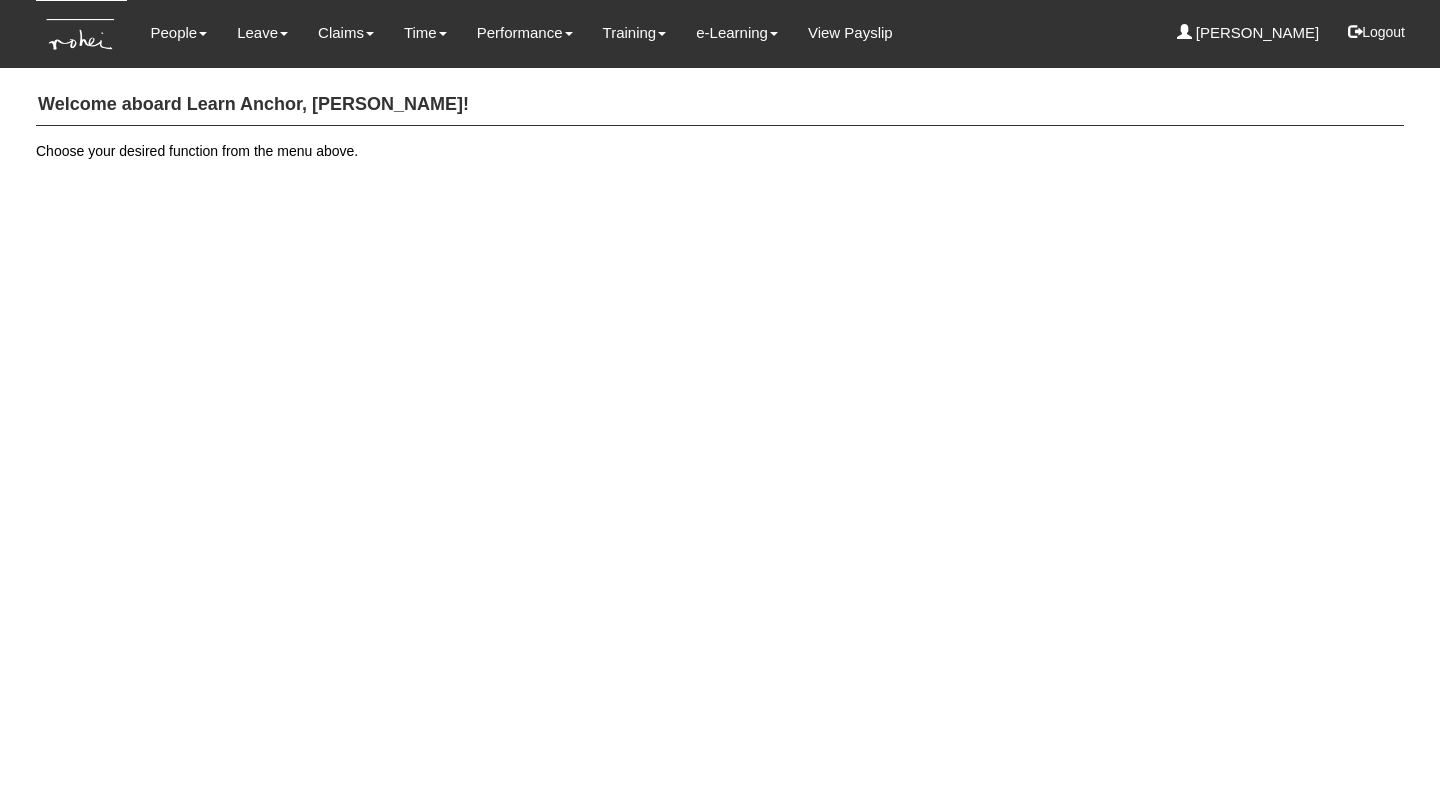 scroll, scrollTop: 0, scrollLeft: 0, axis: both 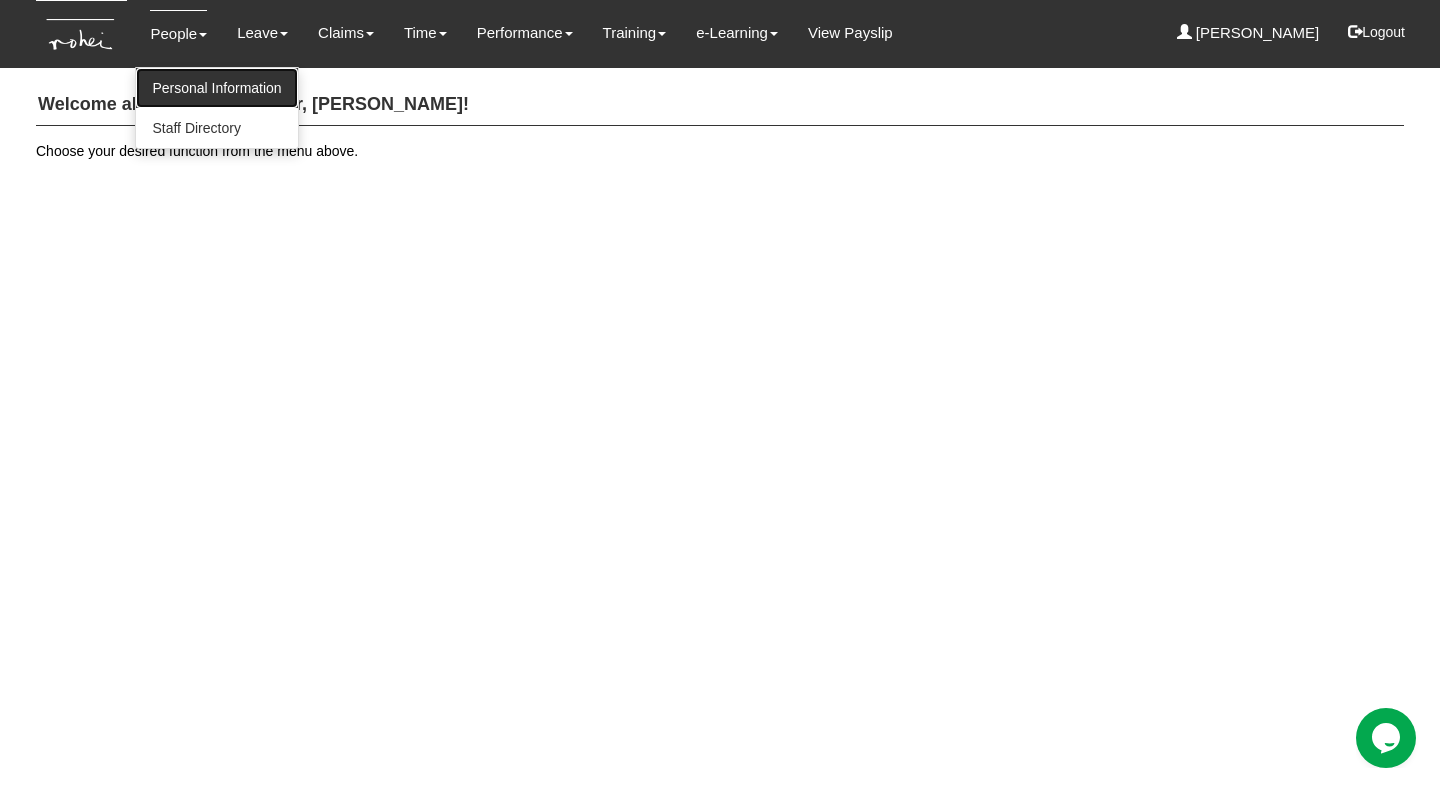click on "Personal Information" at bounding box center (216, 88) 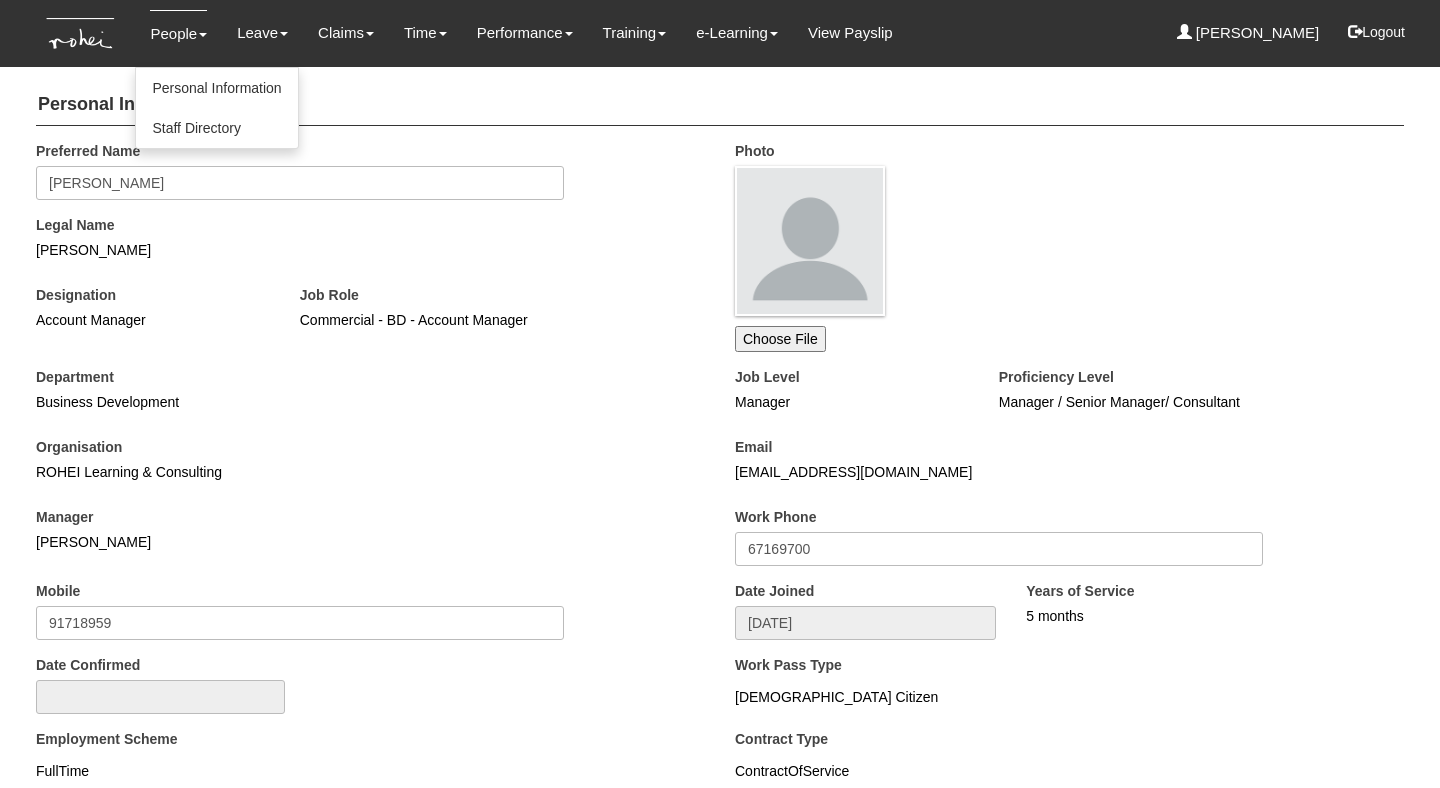 scroll, scrollTop: 0, scrollLeft: 0, axis: both 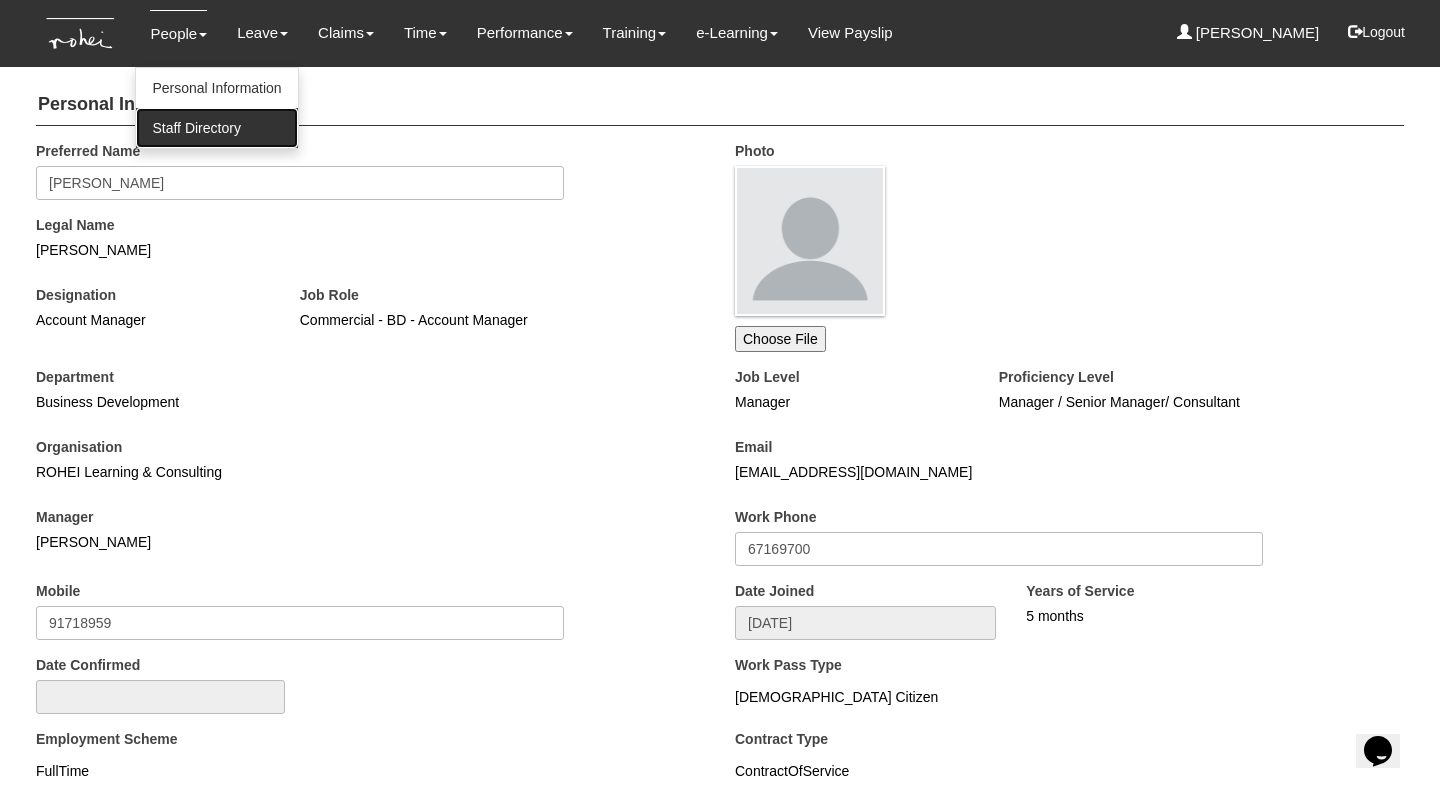 click on "Staff  Directory" at bounding box center (216, 128) 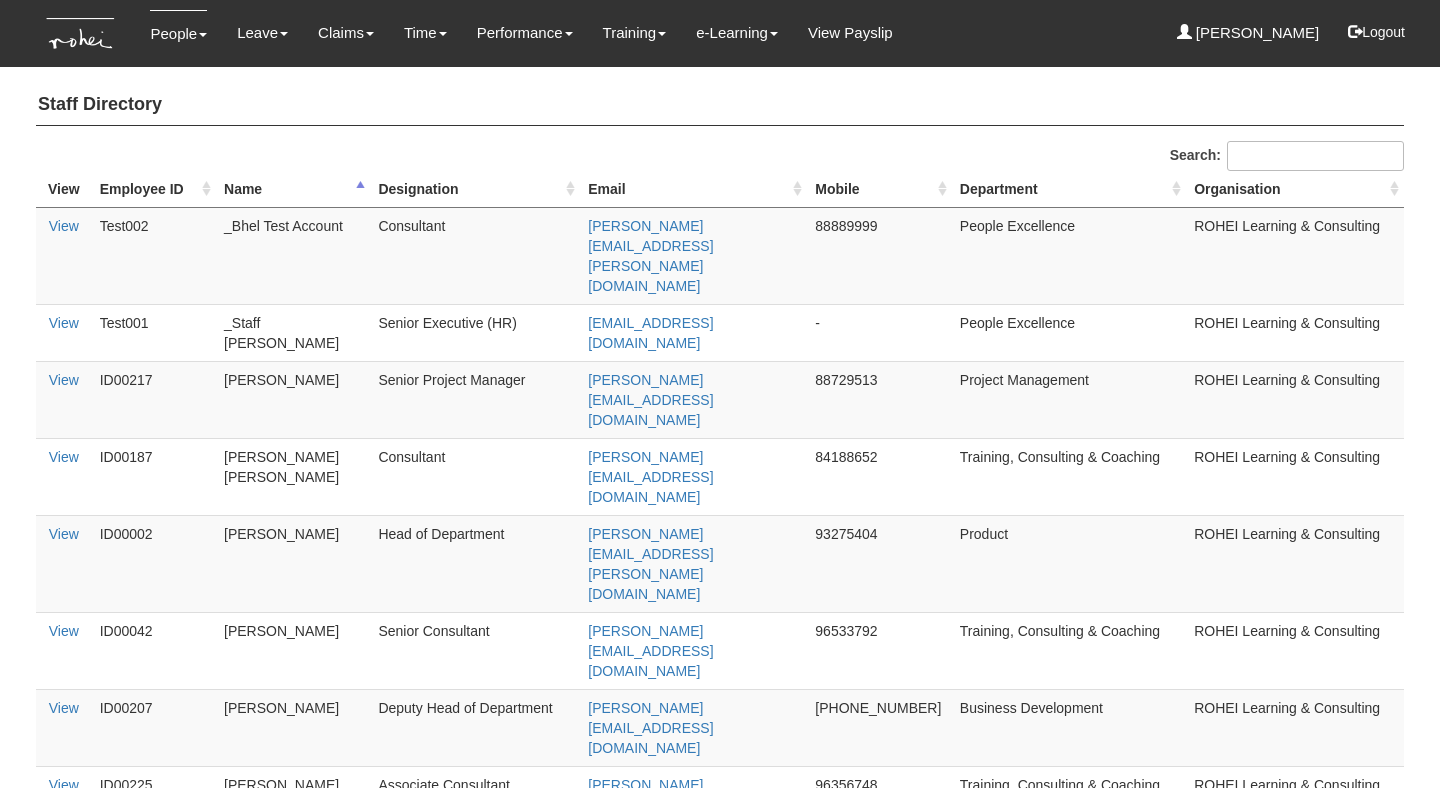 select on "50" 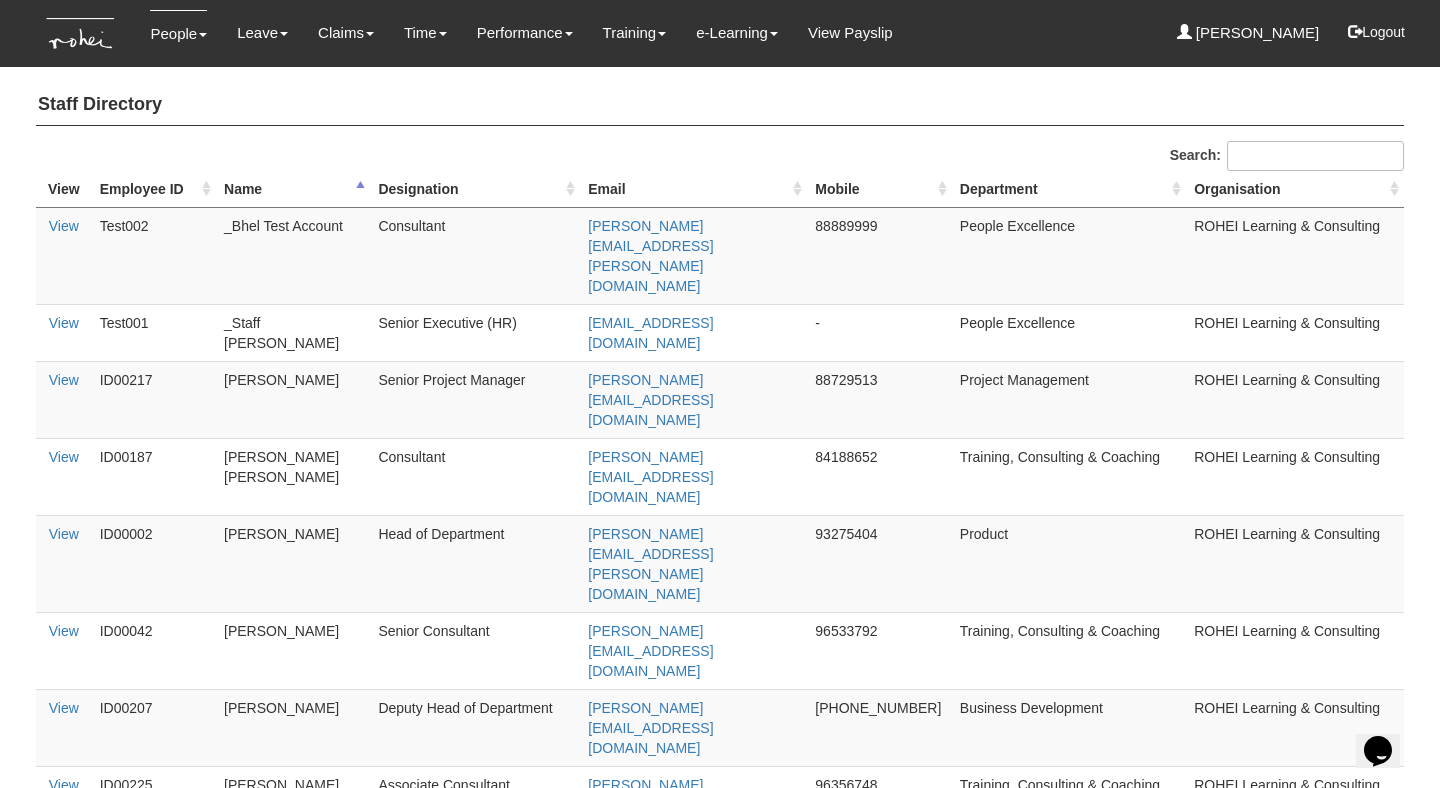 scroll, scrollTop: 0, scrollLeft: 0, axis: both 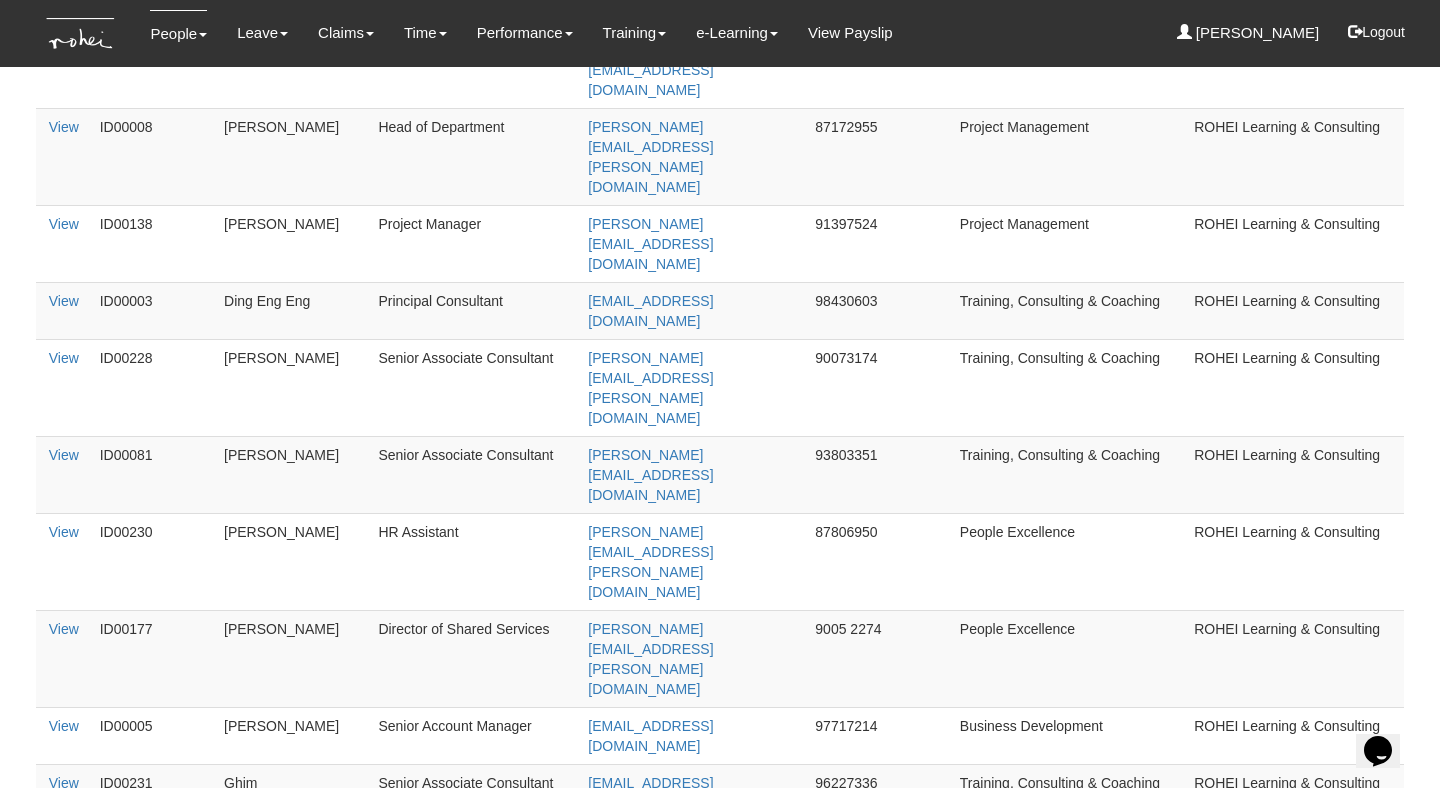 click on "2" at bounding box center [119, 2861] 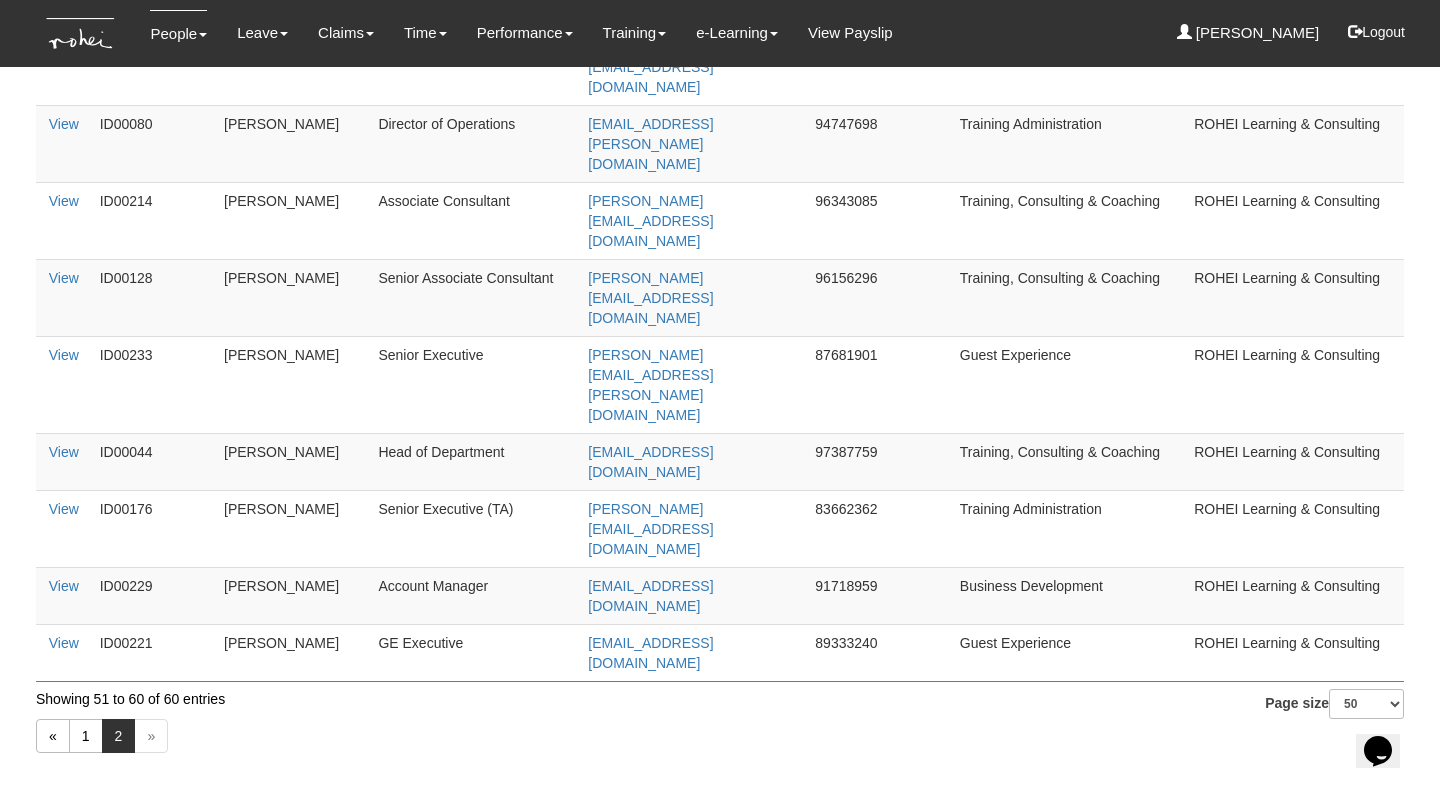 scroll, scrollTop: 0, scrollLeft: 0, axis: both 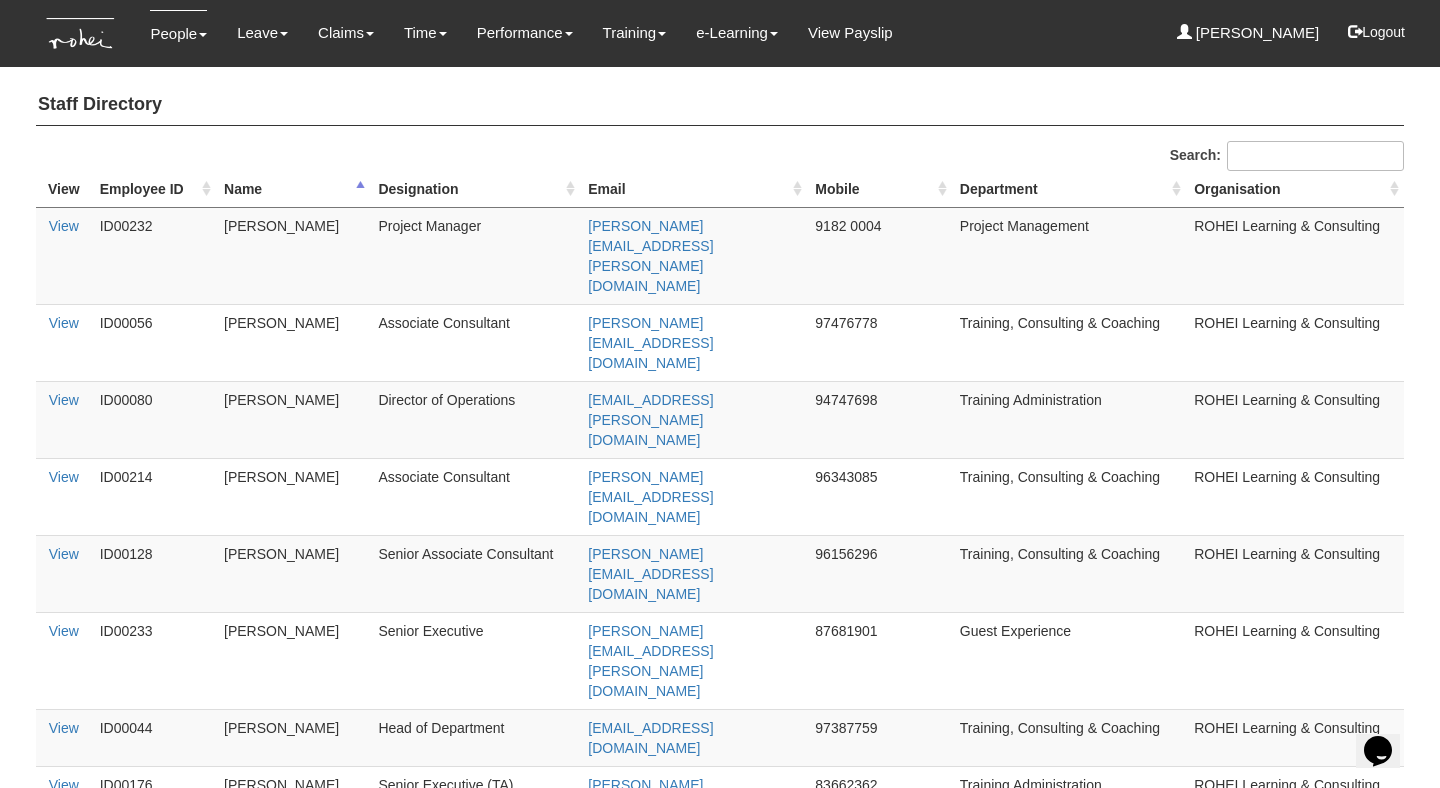 click on "Account Manager" at bounding box center (475, 871) 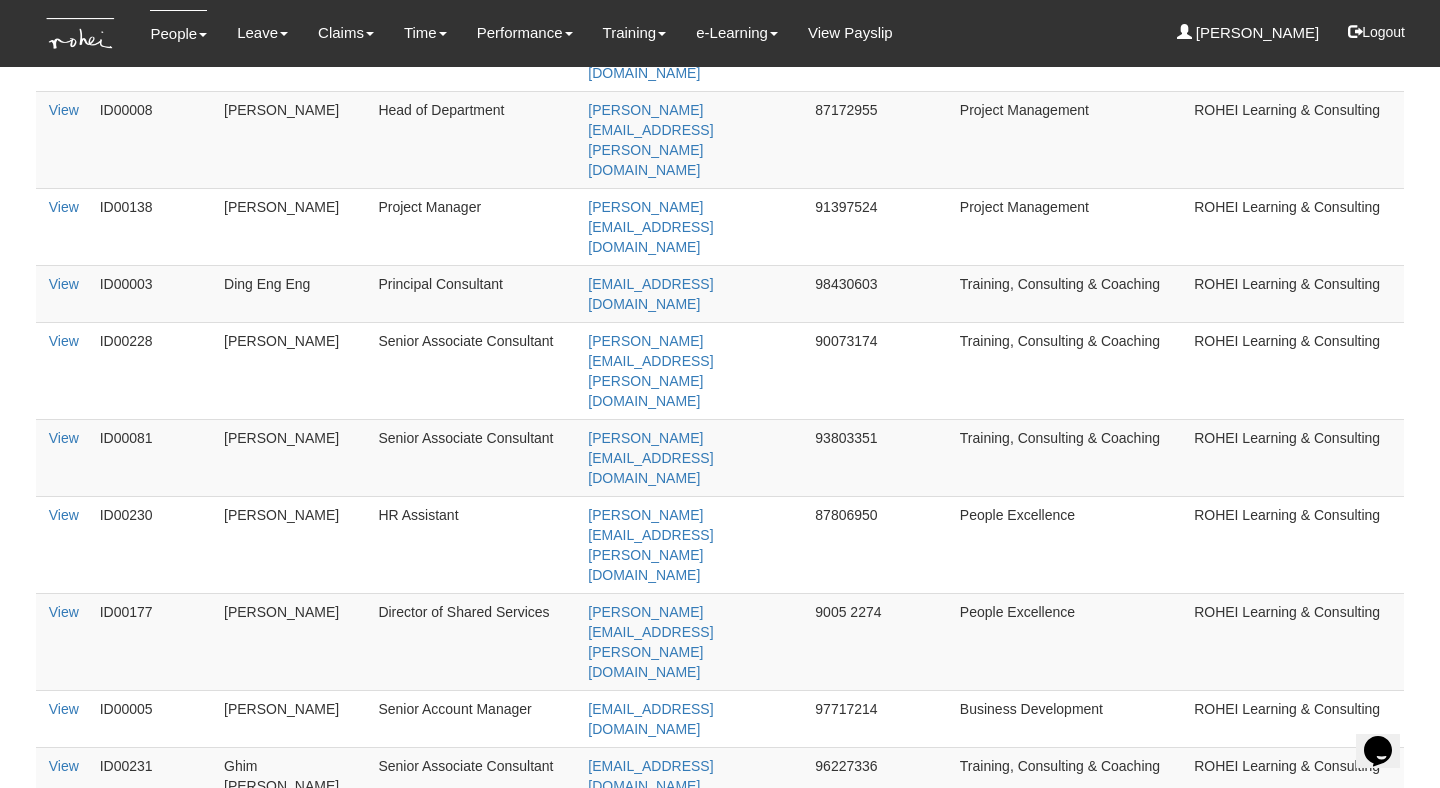 click on "Head of Department" at bounding box center (475, 2760) 